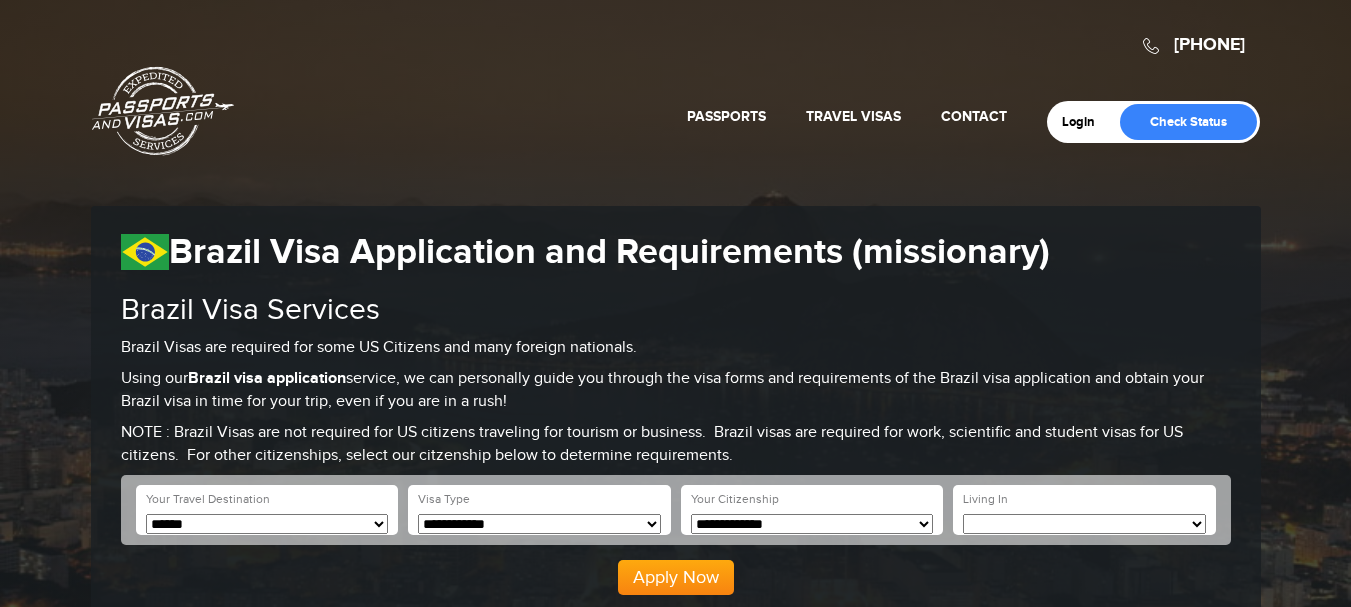 scroll, scrollTop: 0, scrollLeft: 0, axis: both 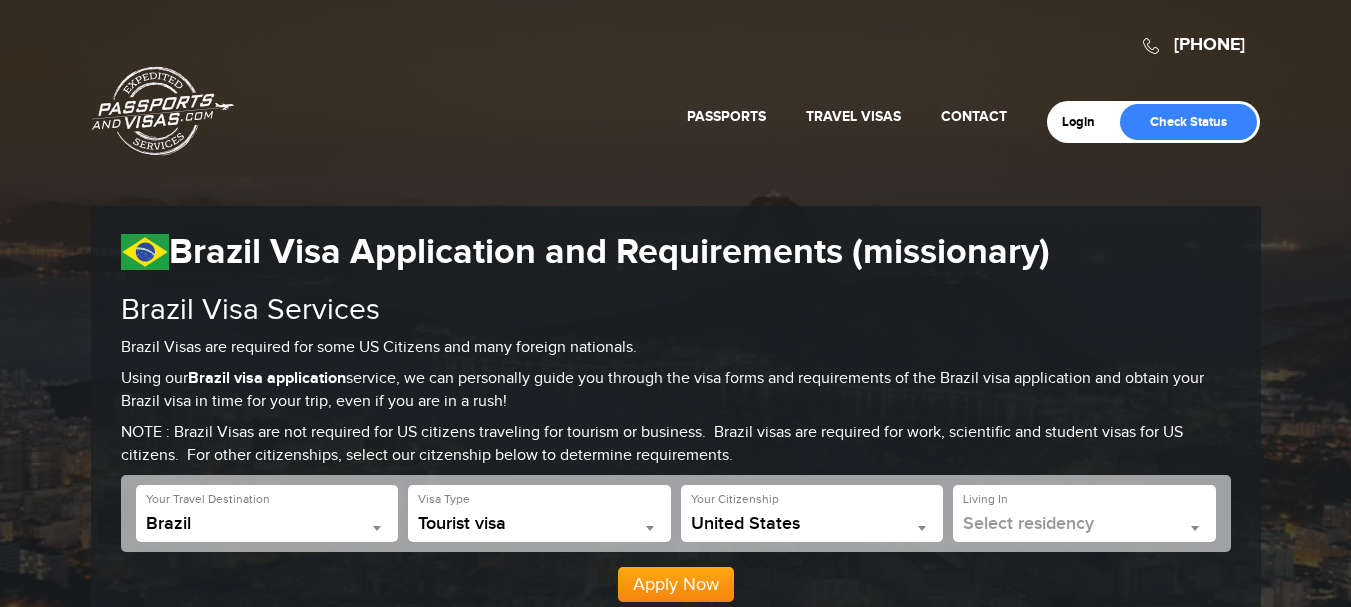 click on "United States" at bounding box center (812, 524) 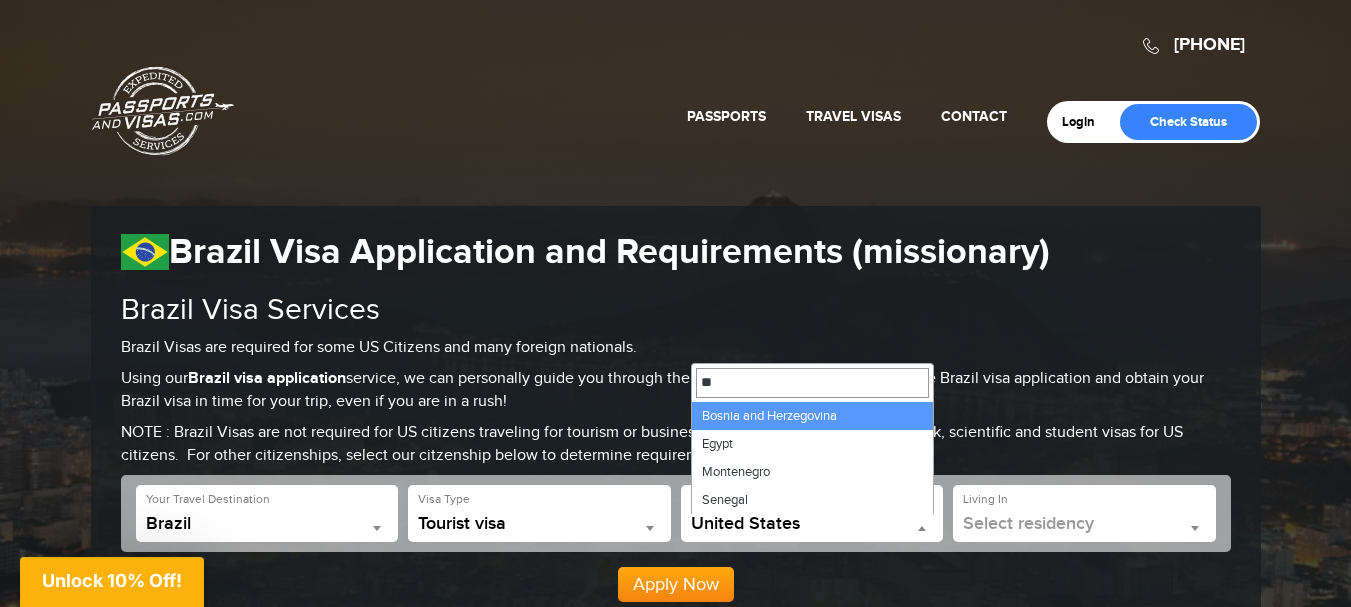 scroll, scrollTop: 0, scrollLeft: 0, axis: both 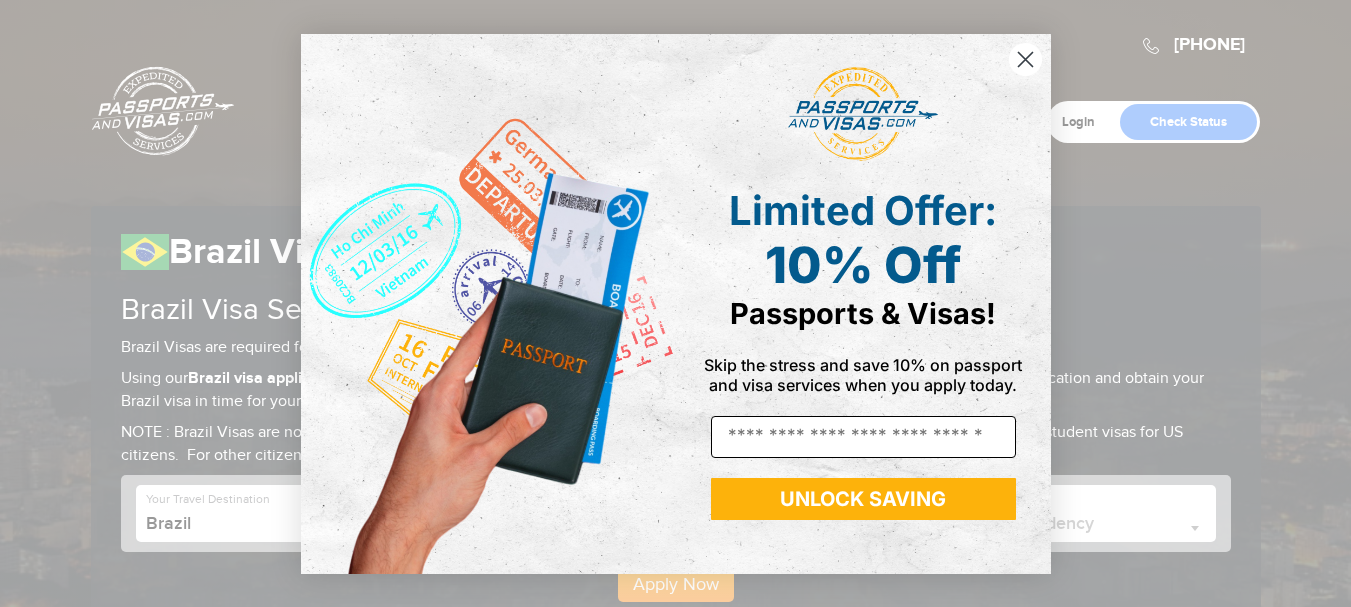 type on "**" 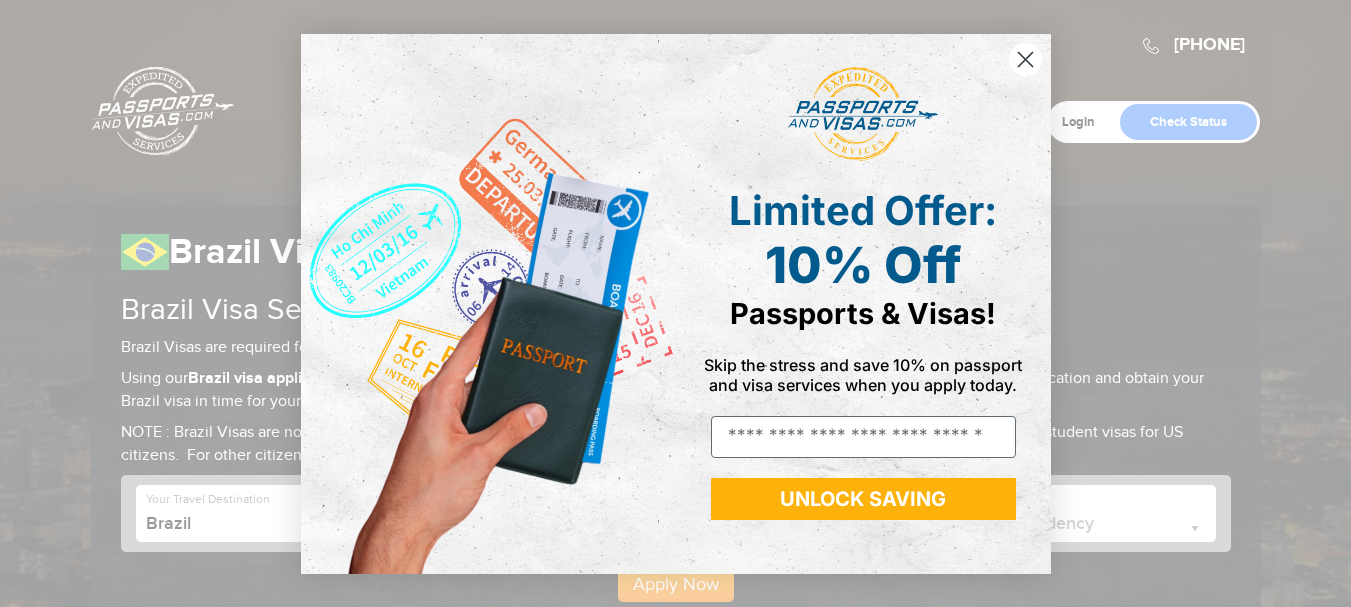click 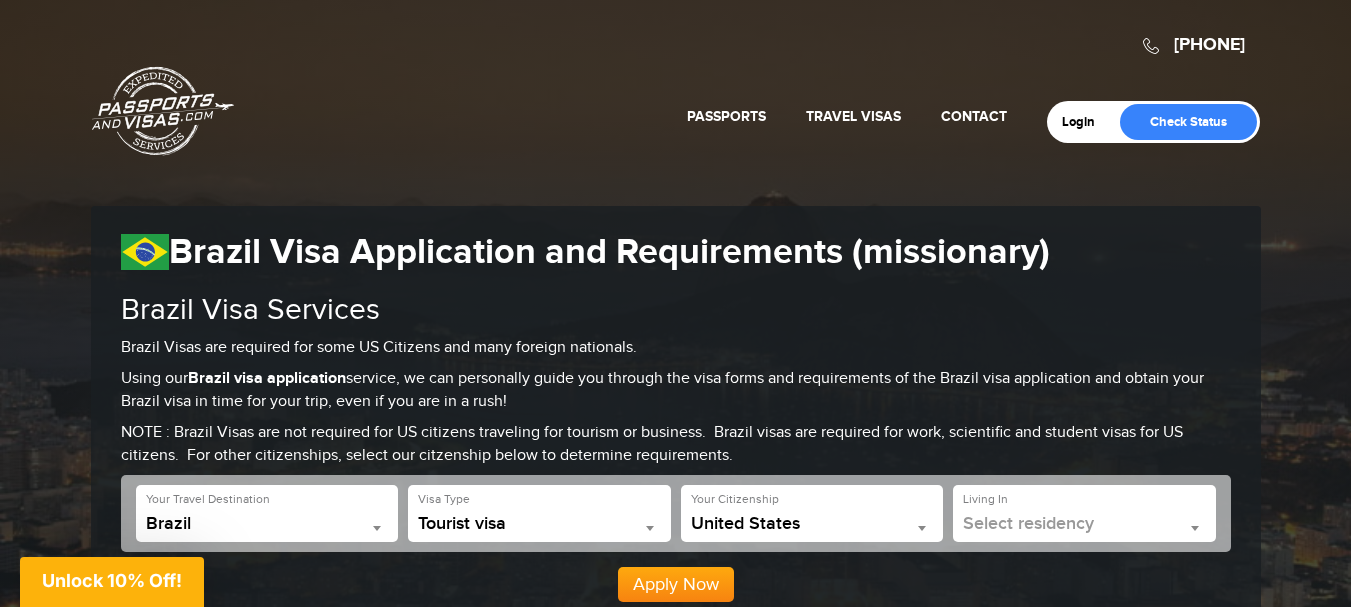 click on "United States" at bounding box center [812, 524] 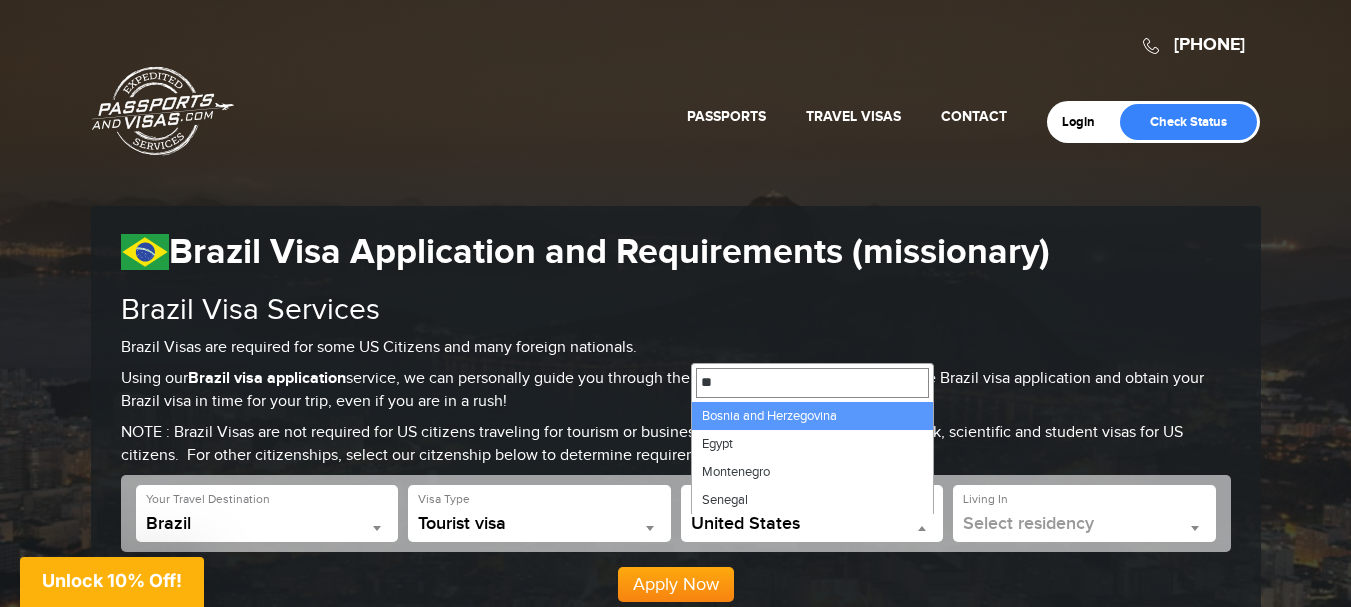 scroll, scrollTop: 0, scrollLeft: 0, axis: both 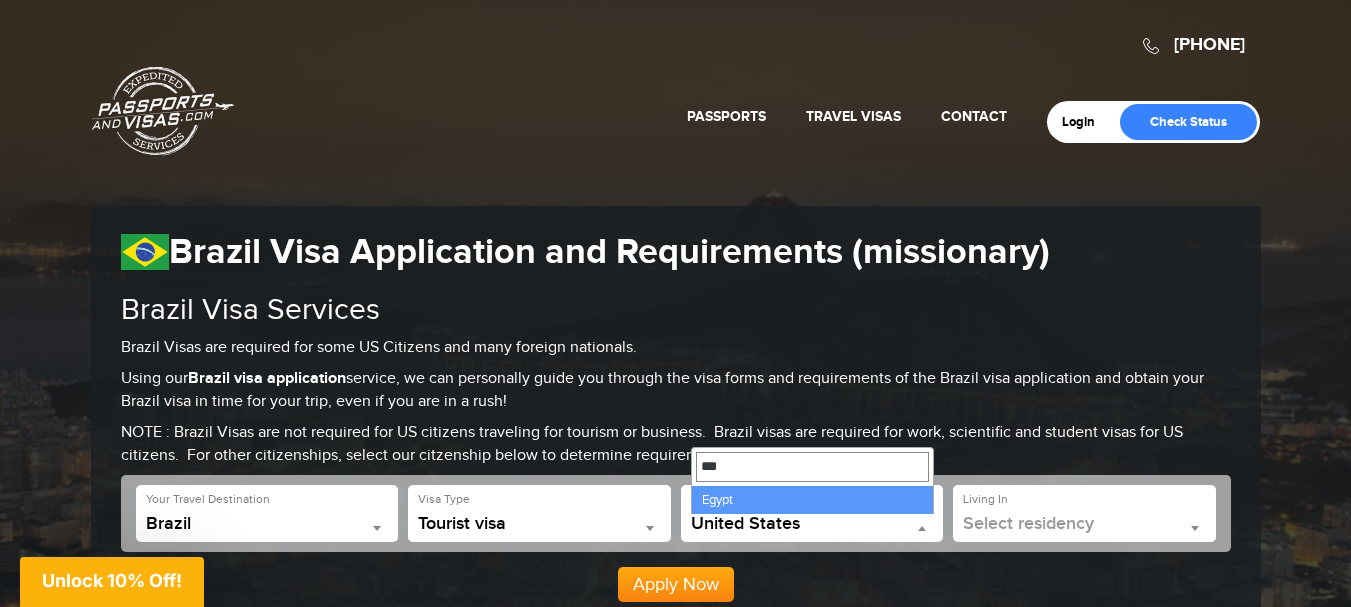 type on "***" 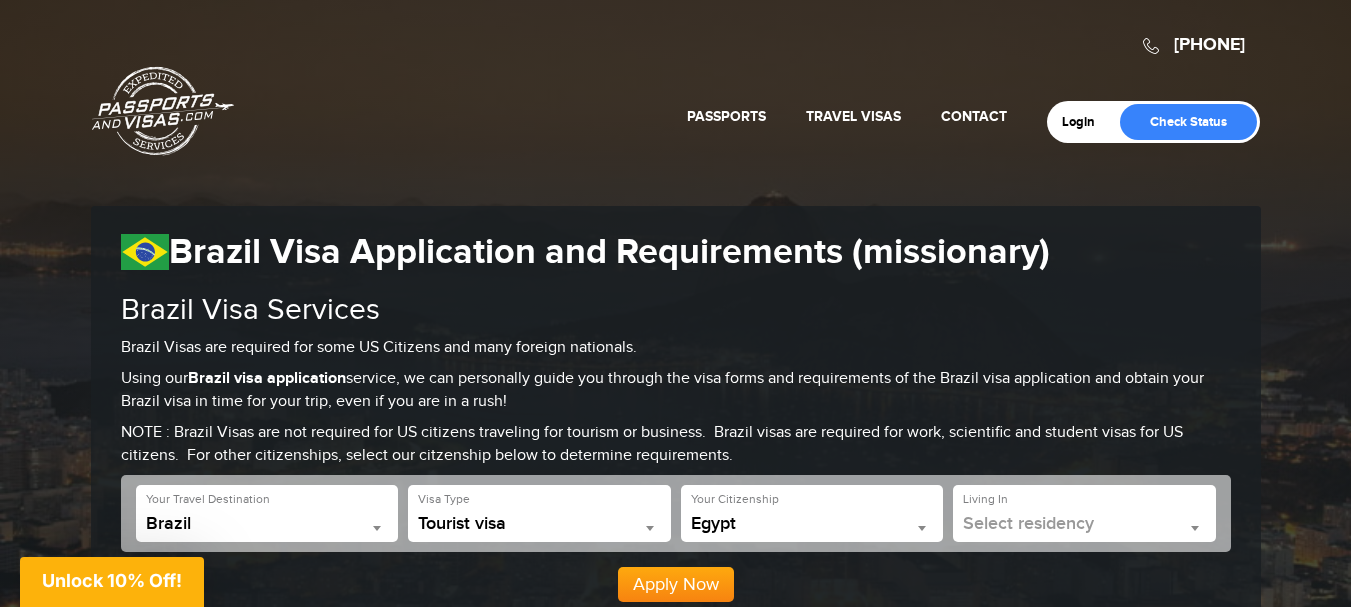click on "Select residency" at bounding box center (1084, 524) 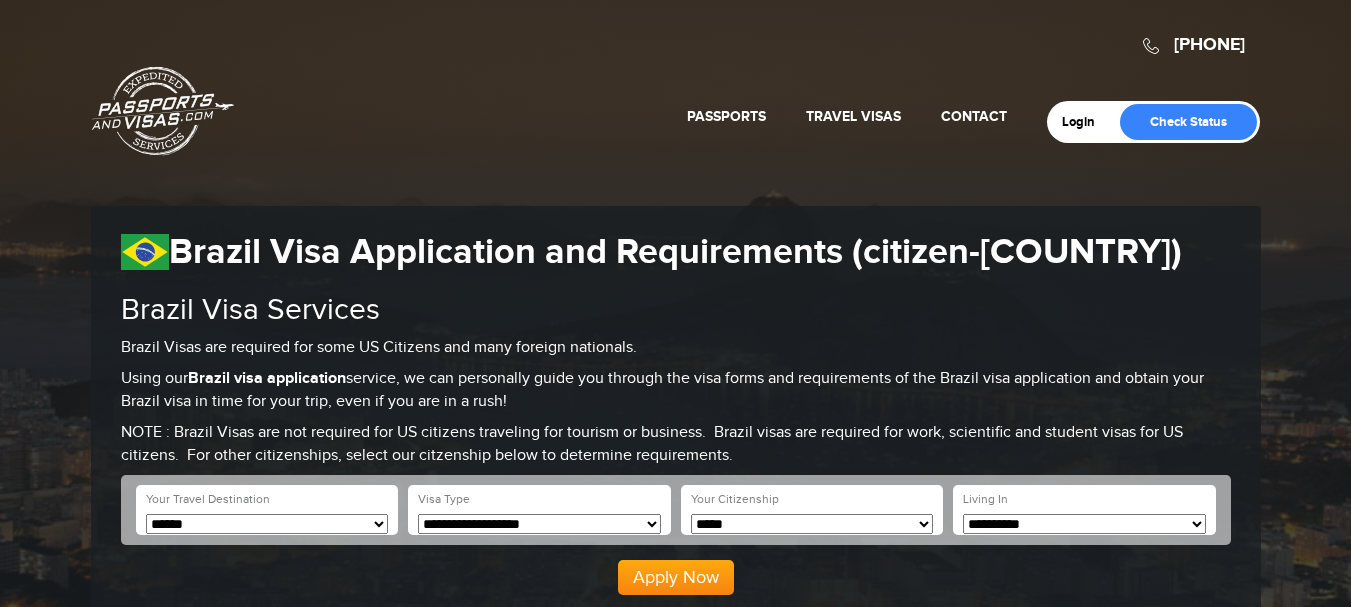 scroll, scrollTop: 0, scrollLeft: 0, axis: both 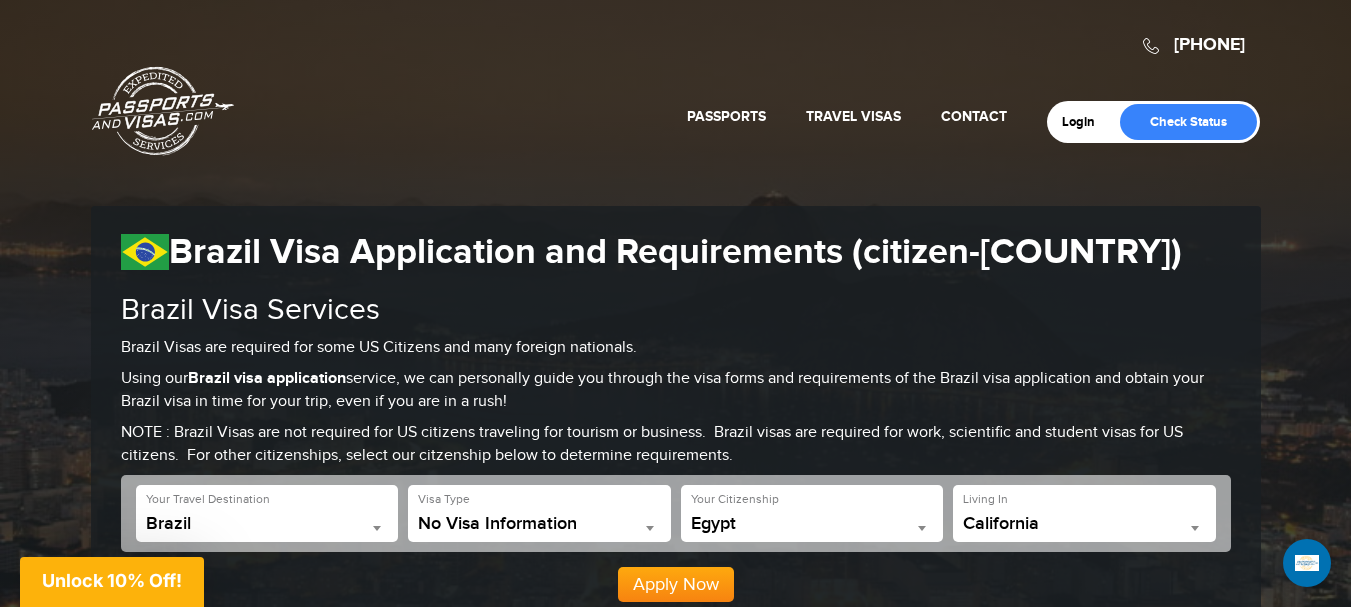 click on "California" at bounding box center [1084, 524] 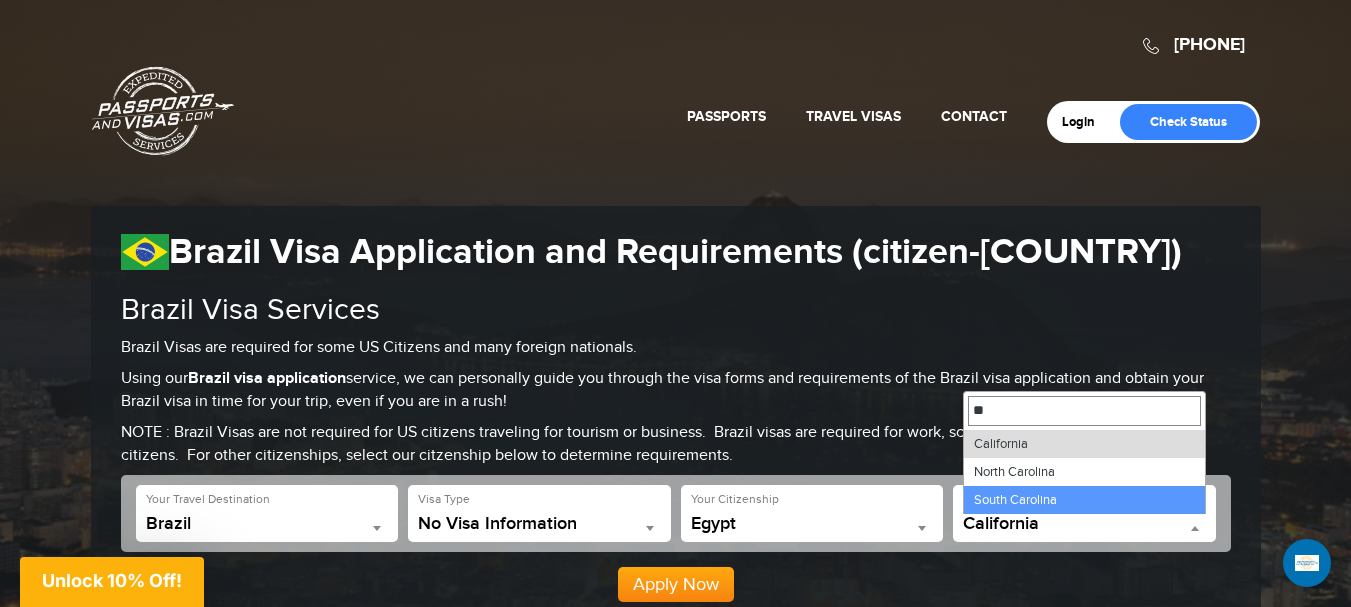 type on "*" 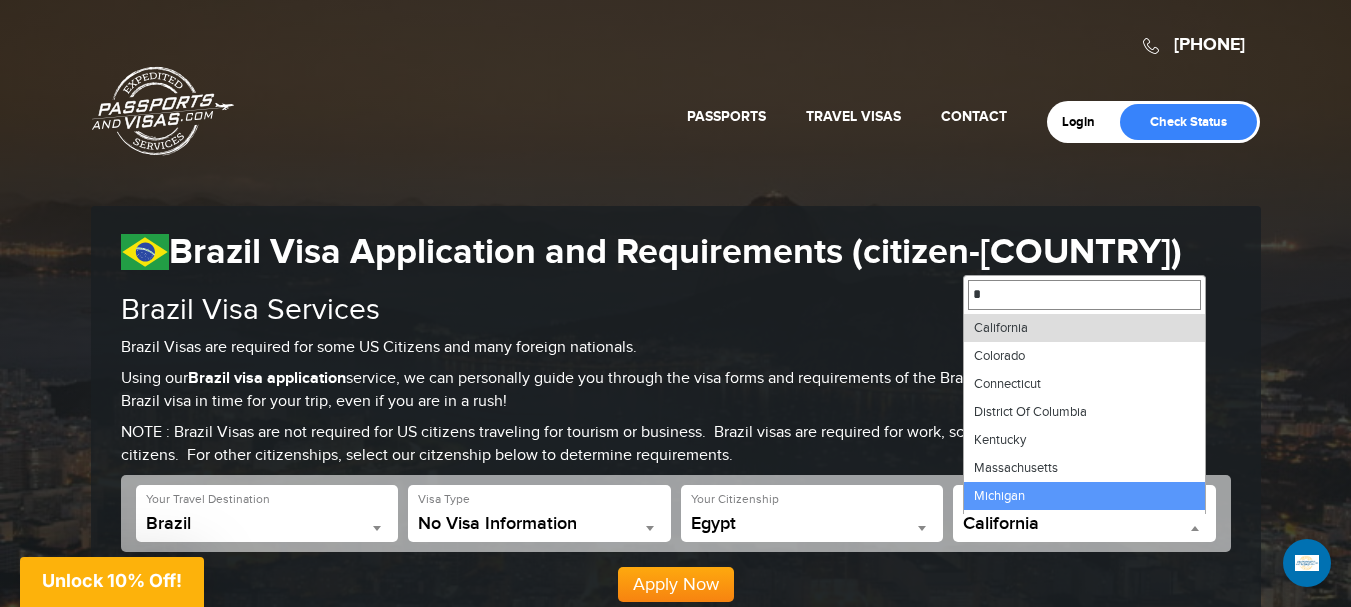 type 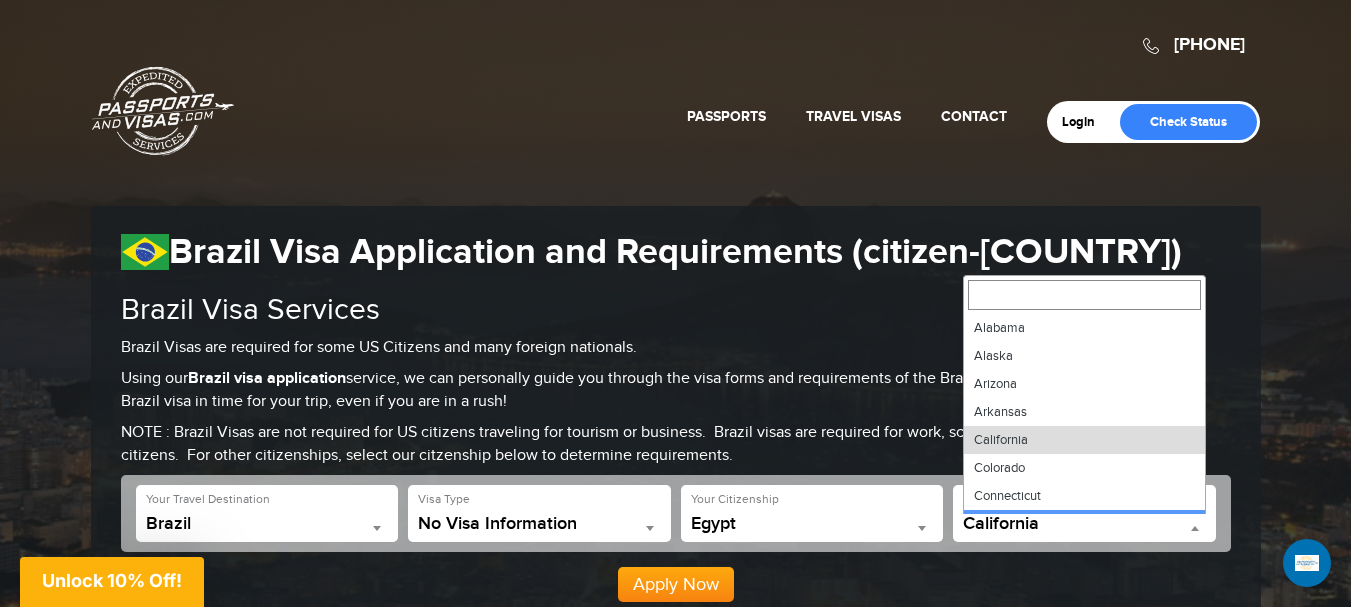click on "Brazil Visa Application and Requirements (citizen-[COUNTRY])
Brazil Visa Services
Brazil Visas are required for some US Citizens and many foreign nationals.
Using our  Brazil visa application  service, we can personally guide you through the visa forms and requirements of the Brazil visa application and obtain your Brazil visa in time for your trip, even if you are in a rush!
NOTE : Brazil Visas are not required for US citizens traveling for tourism or business.  Brazil visas are required for work, scientific and student visas for US citizens.  For other citizenships, select our citzenship below to determine requirements.
Your Travel Destination" at bounding box center [676, 419] 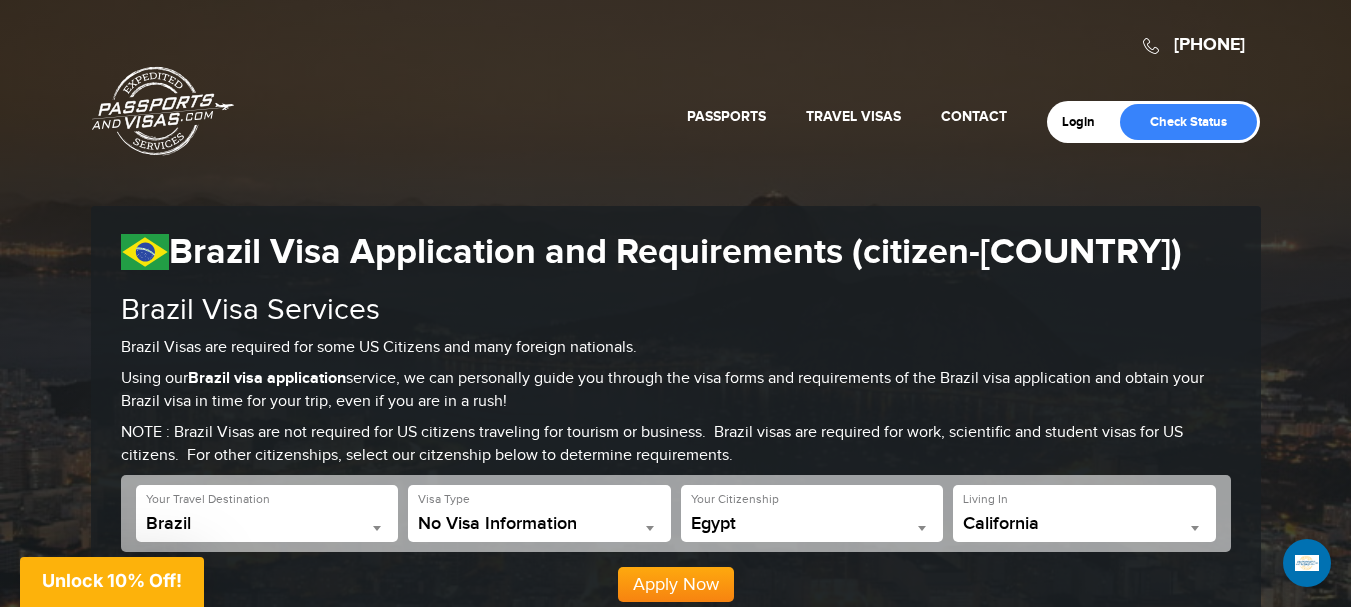 click on "California" at bounding box center (1084, 524) 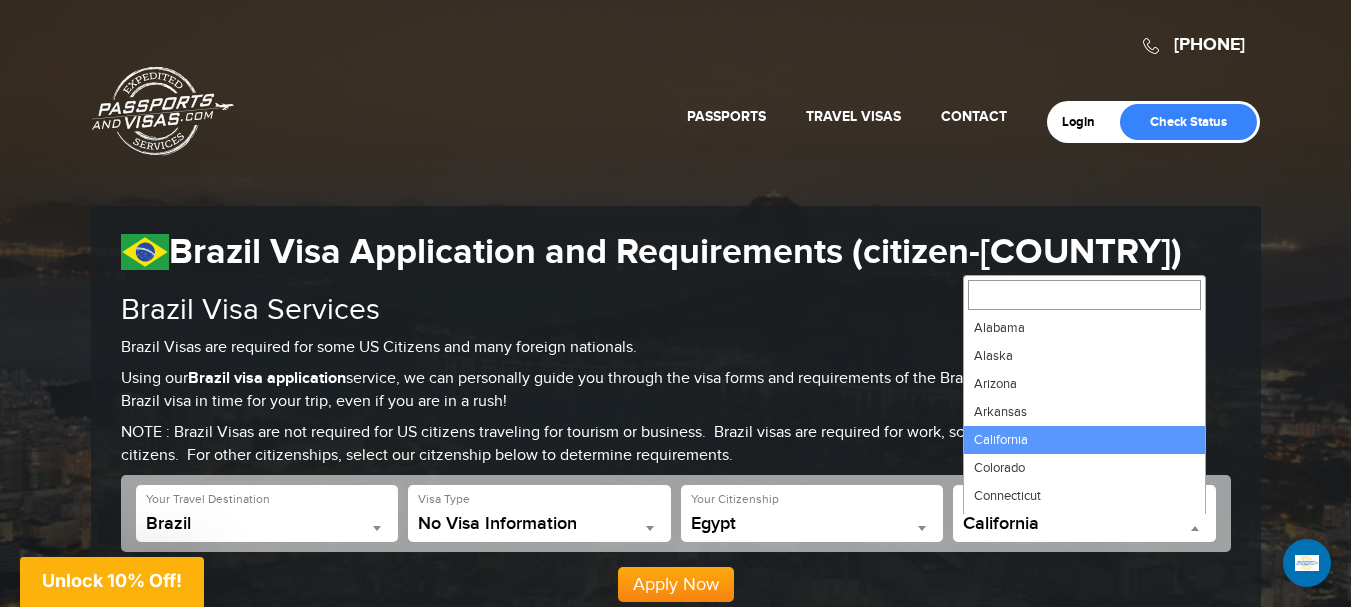 scroll, scrollTop: 56, scrollLeft: 0, axis: vertical 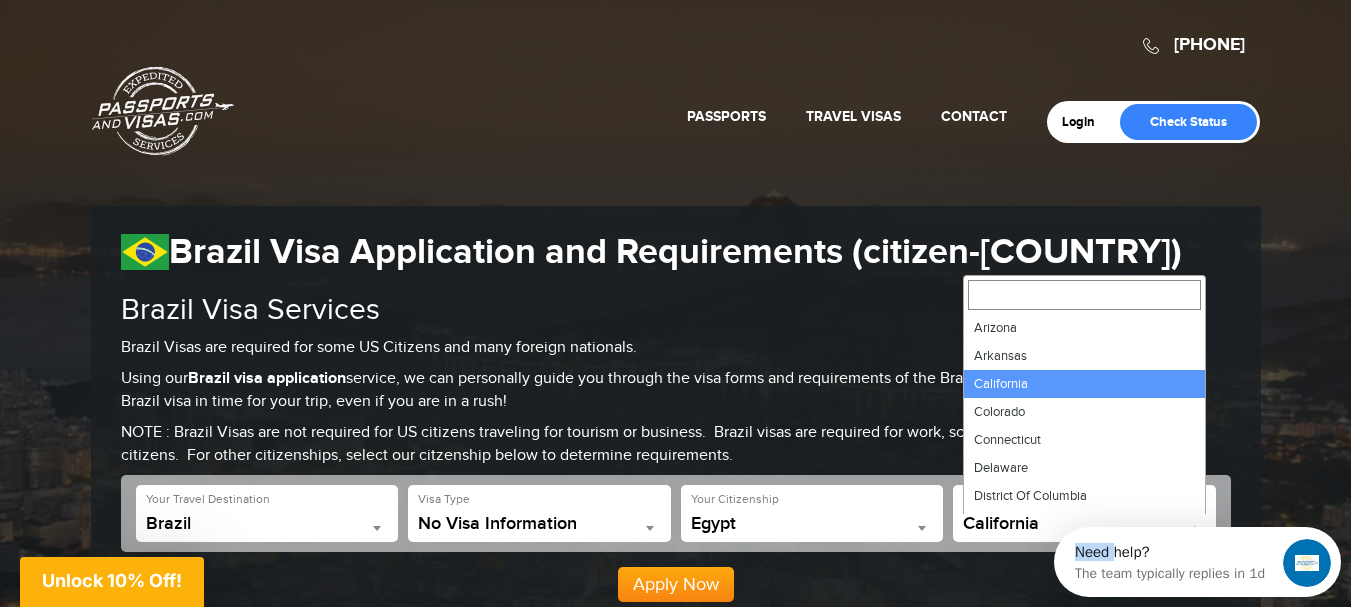 click on "Need help? The team typically replies in [TIME]" 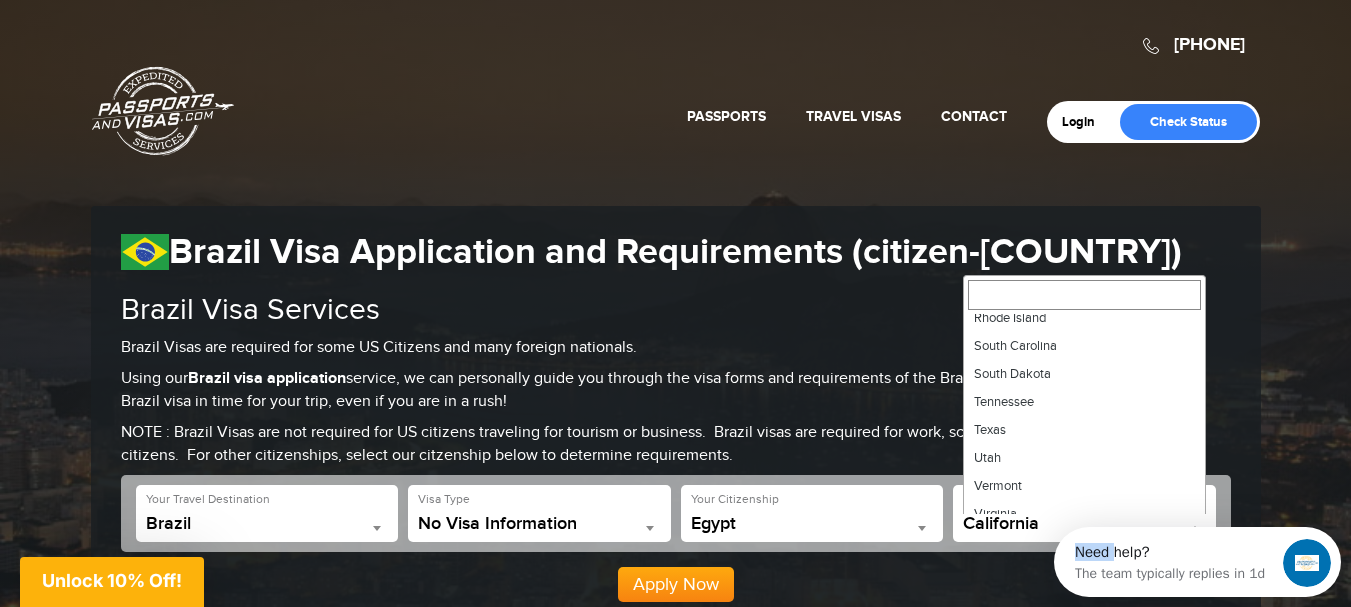 scroll, scrollTop: 1228, scrollLeft: 0, axis: vertical 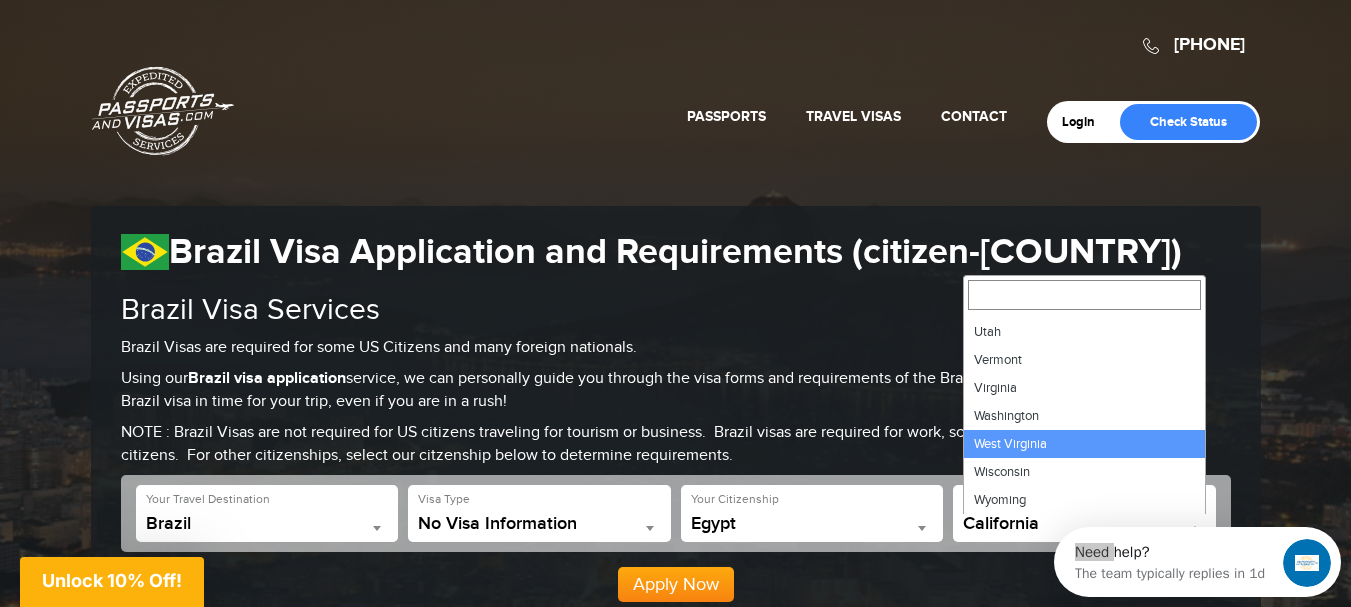 click on "Egypt" at bounding box center (812, 524) 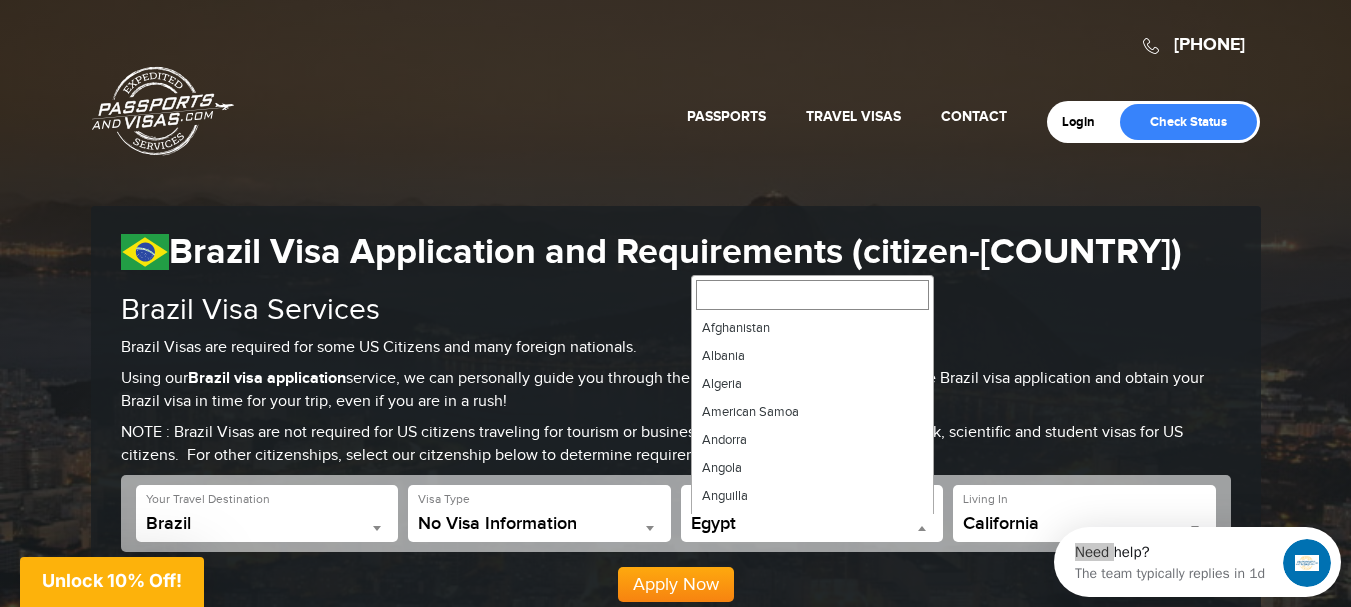 scroll, scrollTop: 1680, scrollLeft: 0, axis: vertical 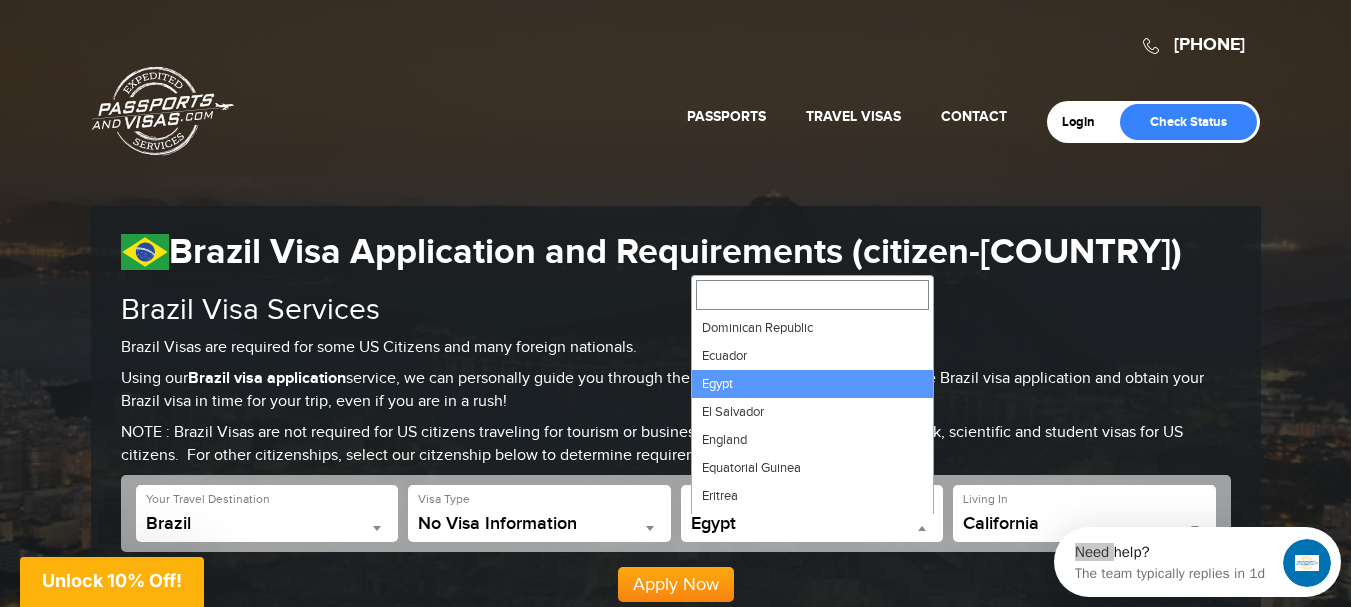 click on "No Visa Information" at bounding box center [539, 524] 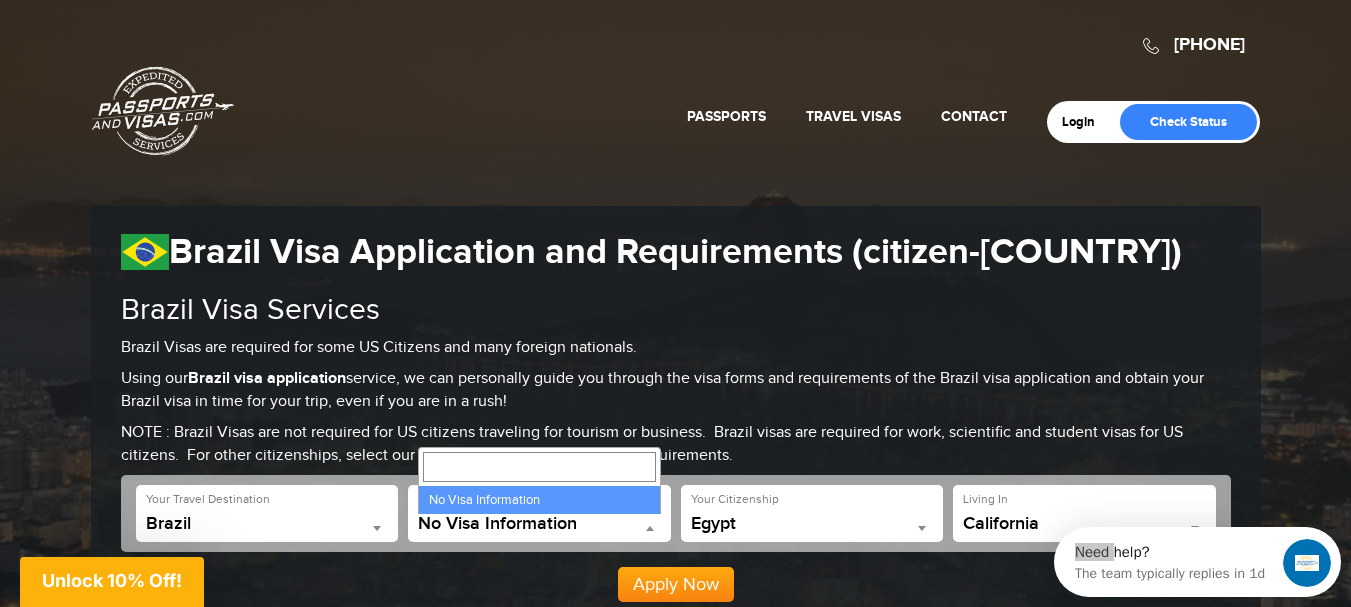 click on "Apply Now" at bounding box center [676, 577] 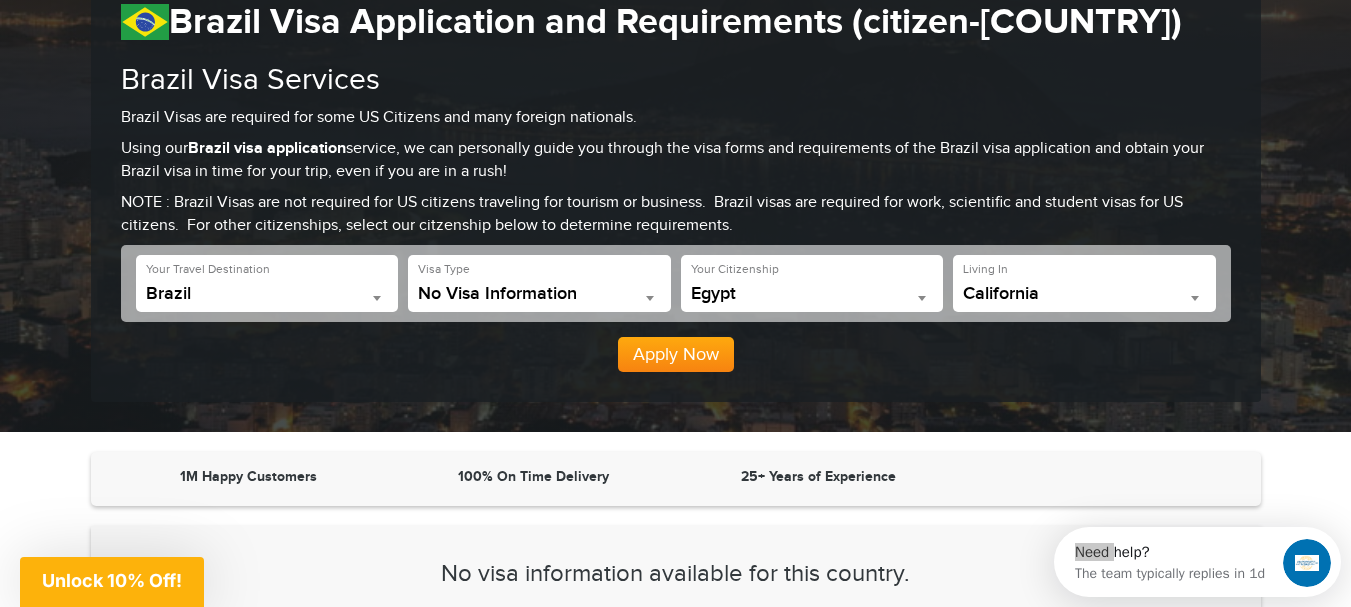 scroll, scrollTop: 231, scrollLeft: 0, axis: vertical 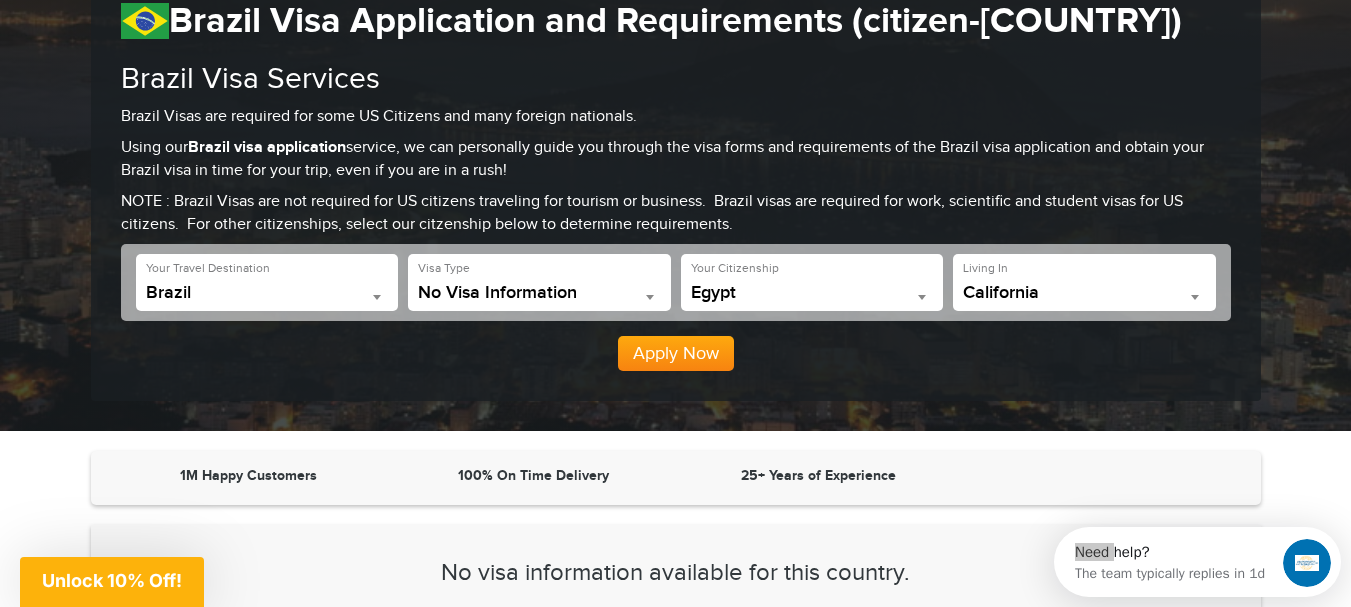 click on "No Visa Information" at bounding box center (539, 297) 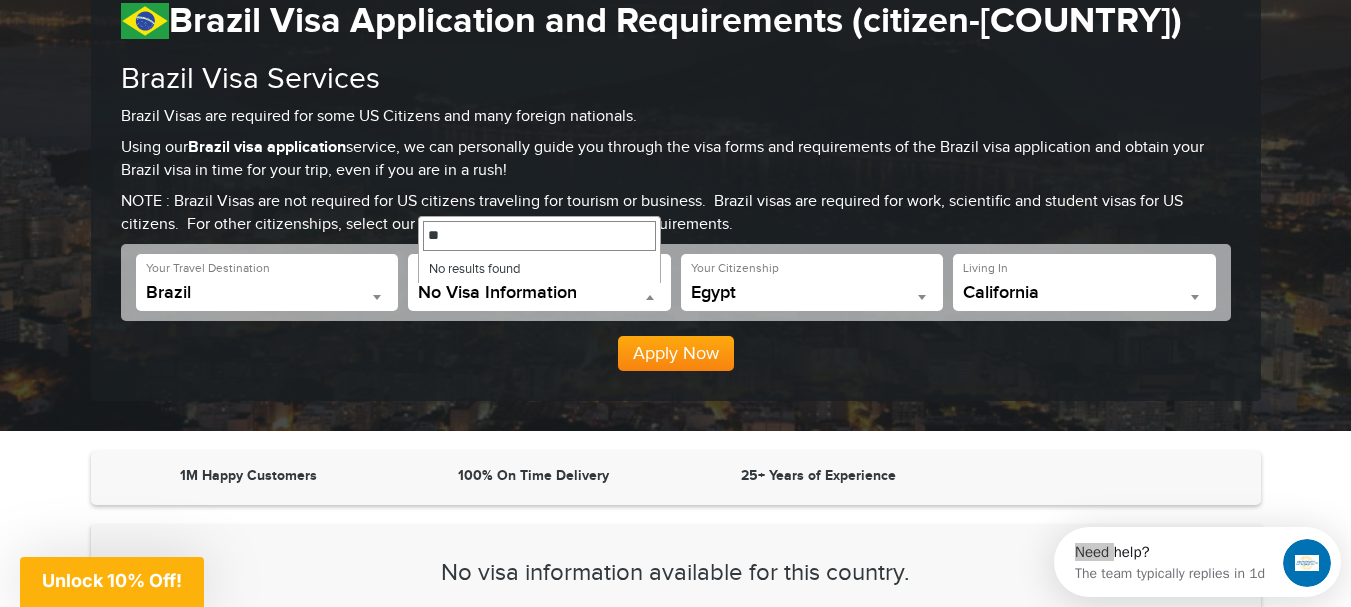 type on "*" 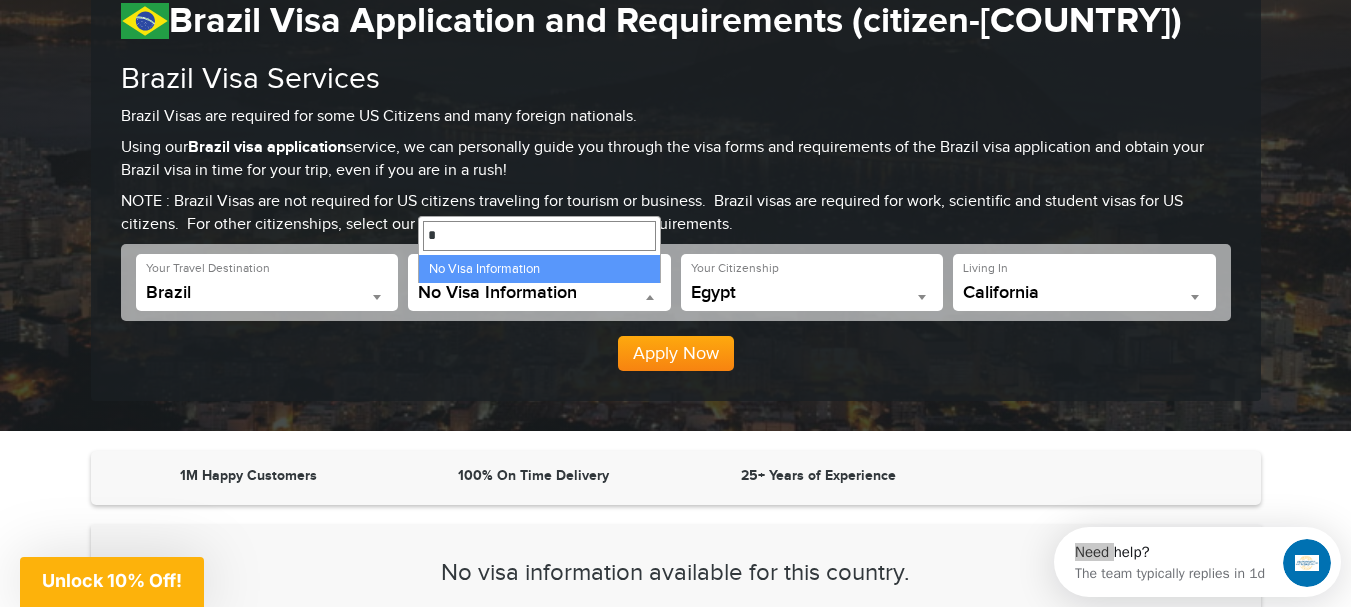 type 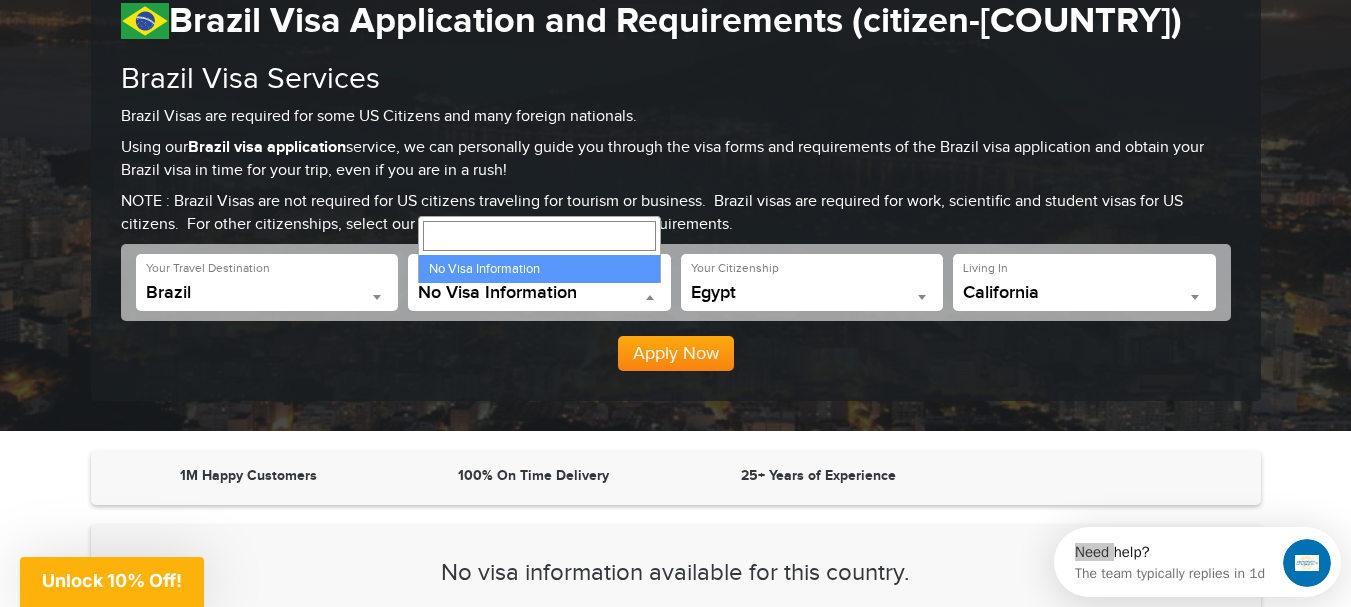 click on "Egypt" at bounding box center (812, 293) 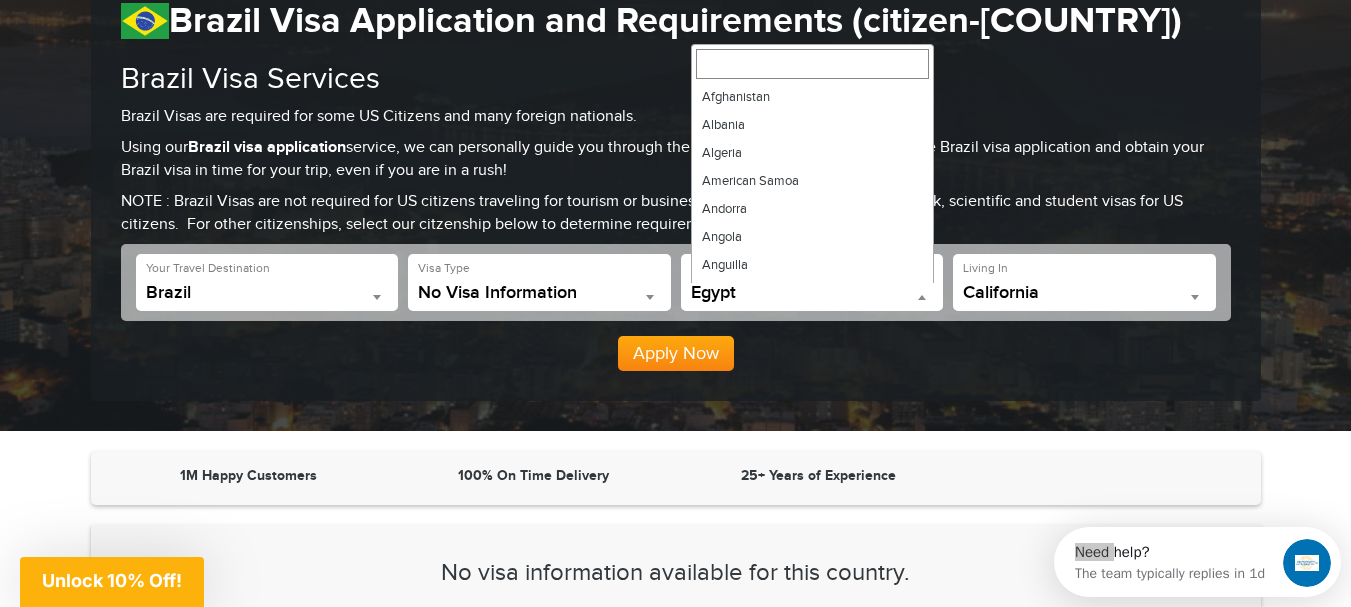 scroll, scrollTop: 1708, scrollLeft: 0, axis: vertical 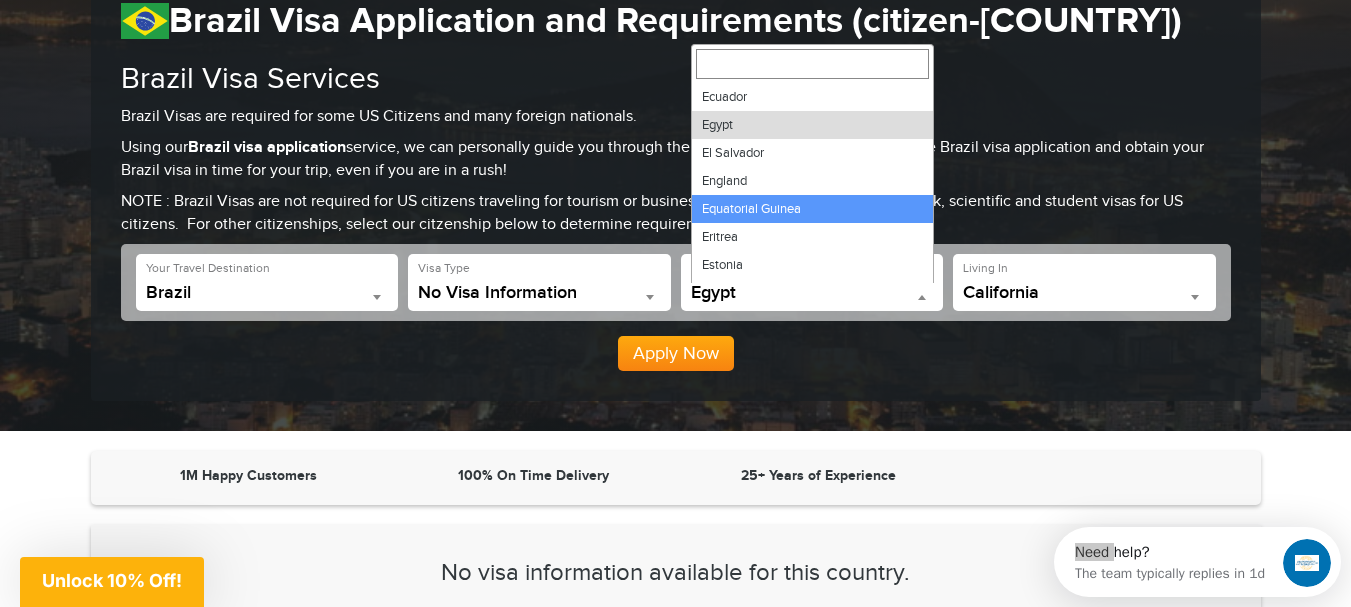 select on "**********" 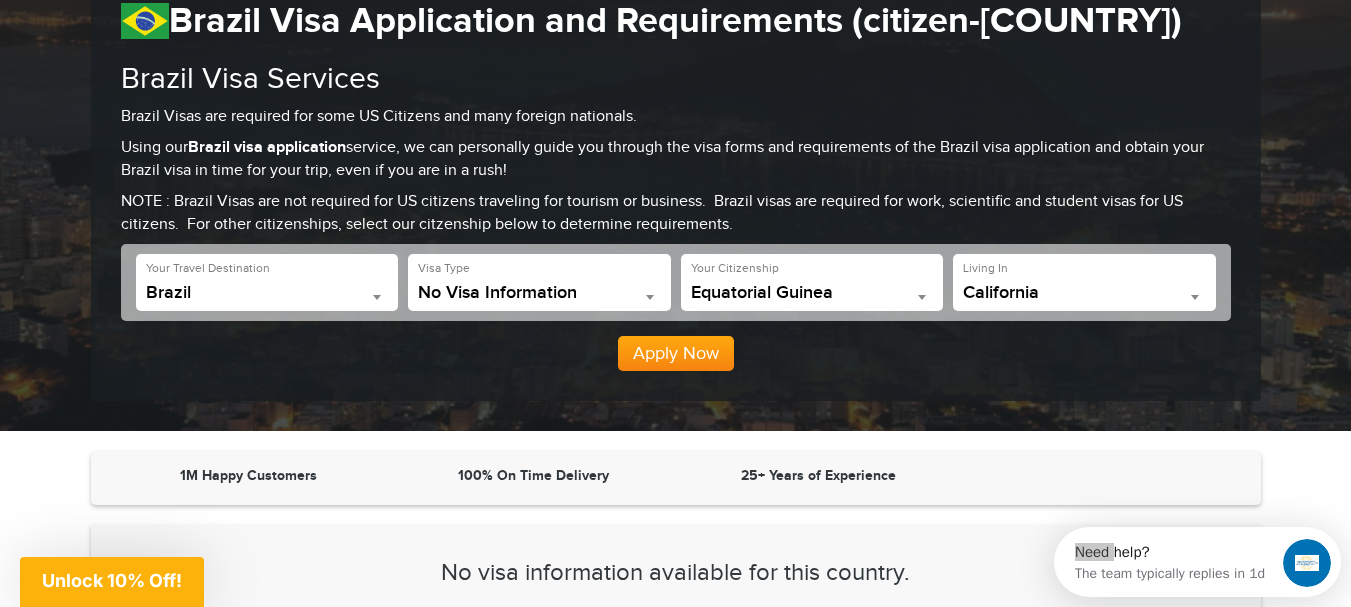 click on "No Visa Information" at bounding box center (539, 293) 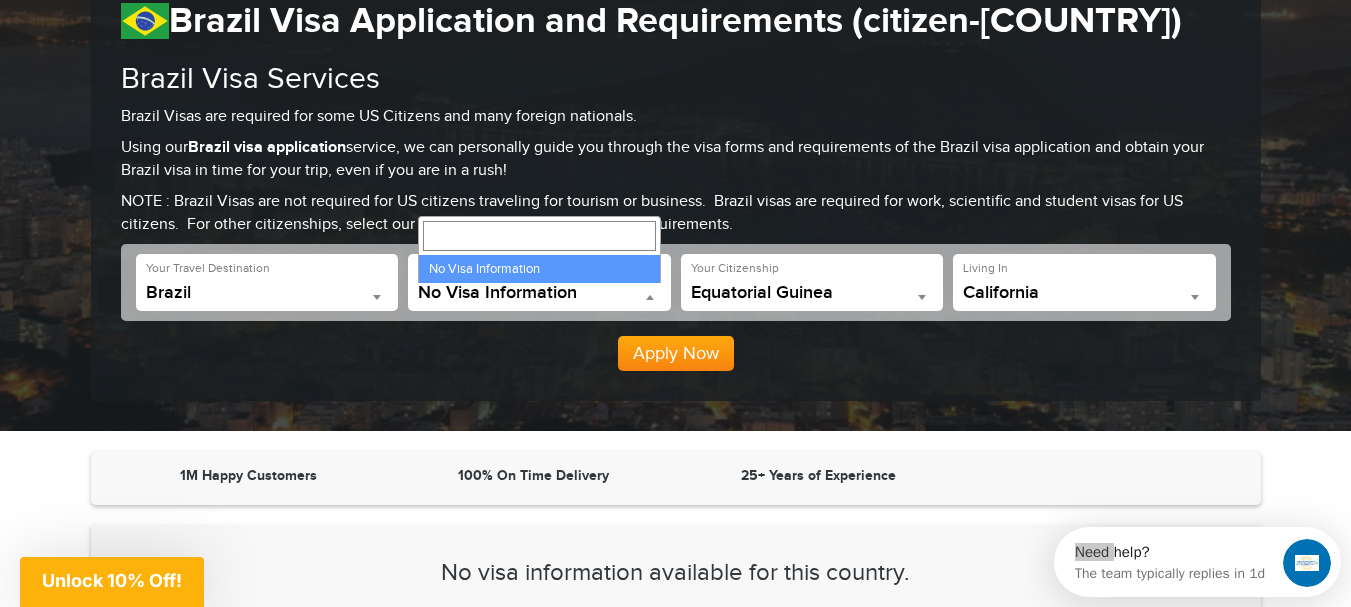 click on "Equatorial Guinea" at bounding box center [812, 293] 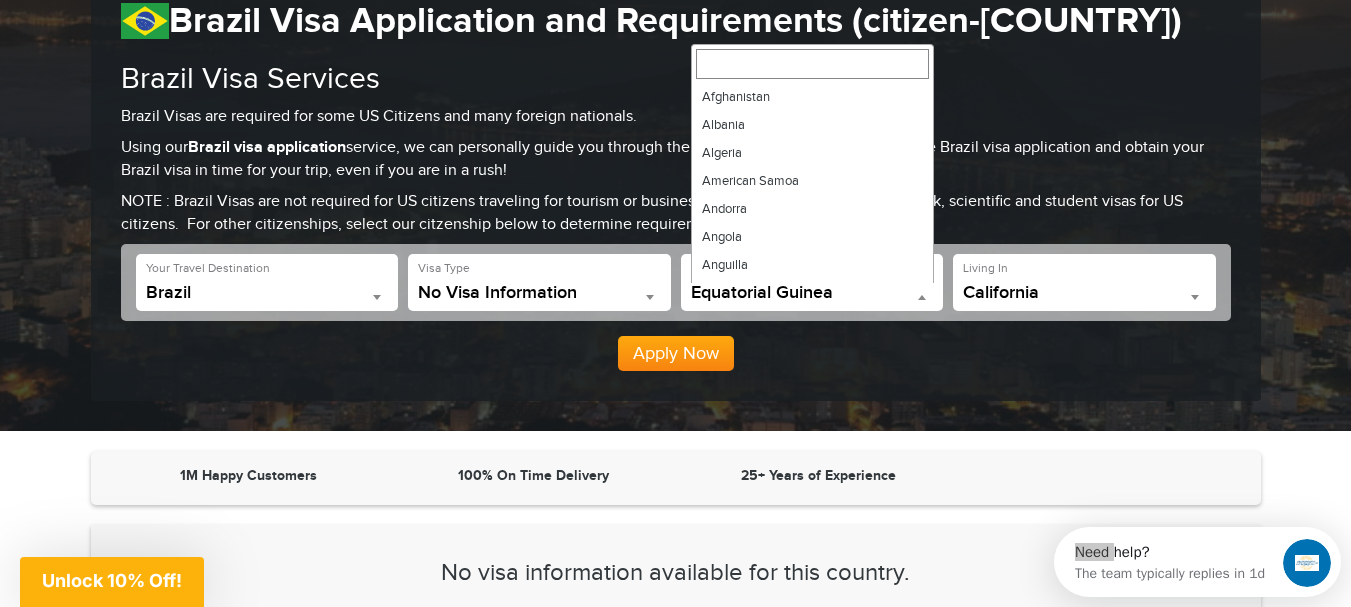 scroll, scrollTop: 1792, scrollLeft: 0, axis: vertical 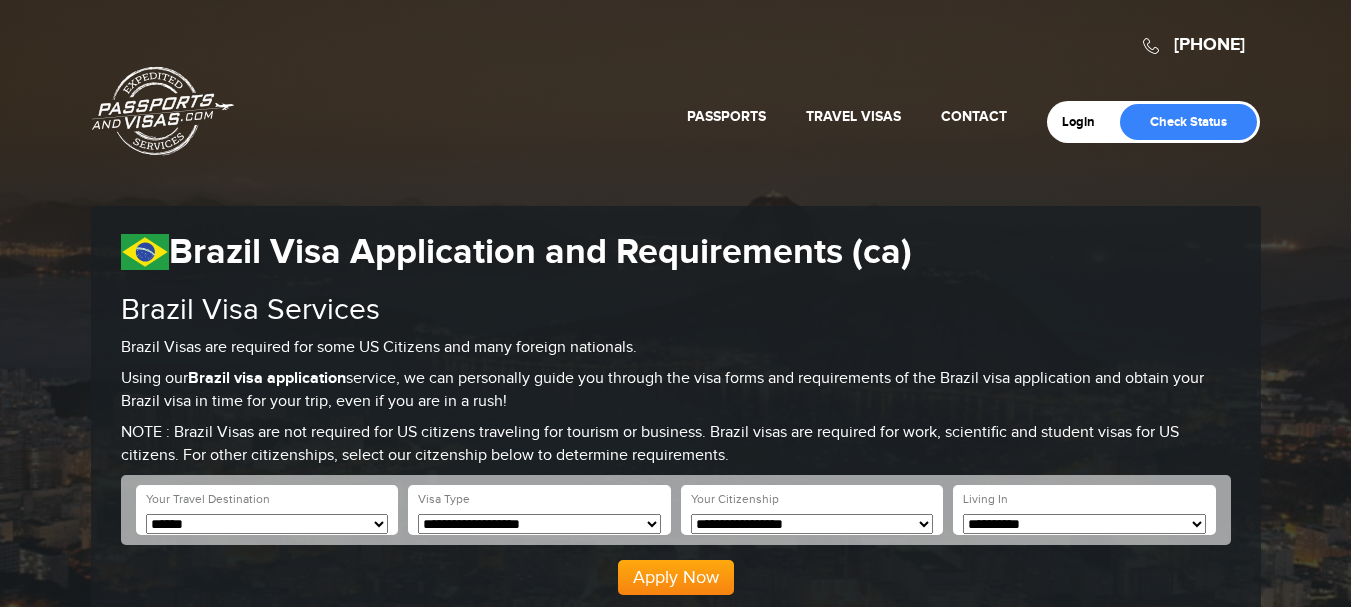 click on "**********" at bounding box center (539, 524) 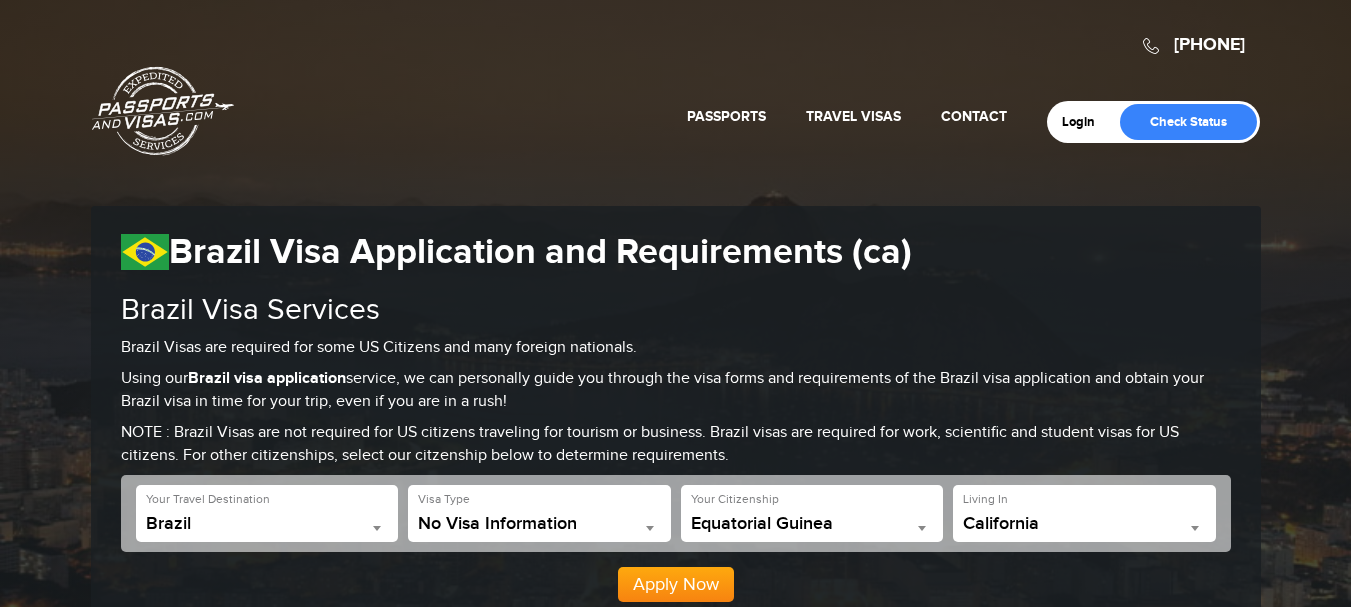 scroll, scrollTop: 0, scrollLeft: 0, axis: both 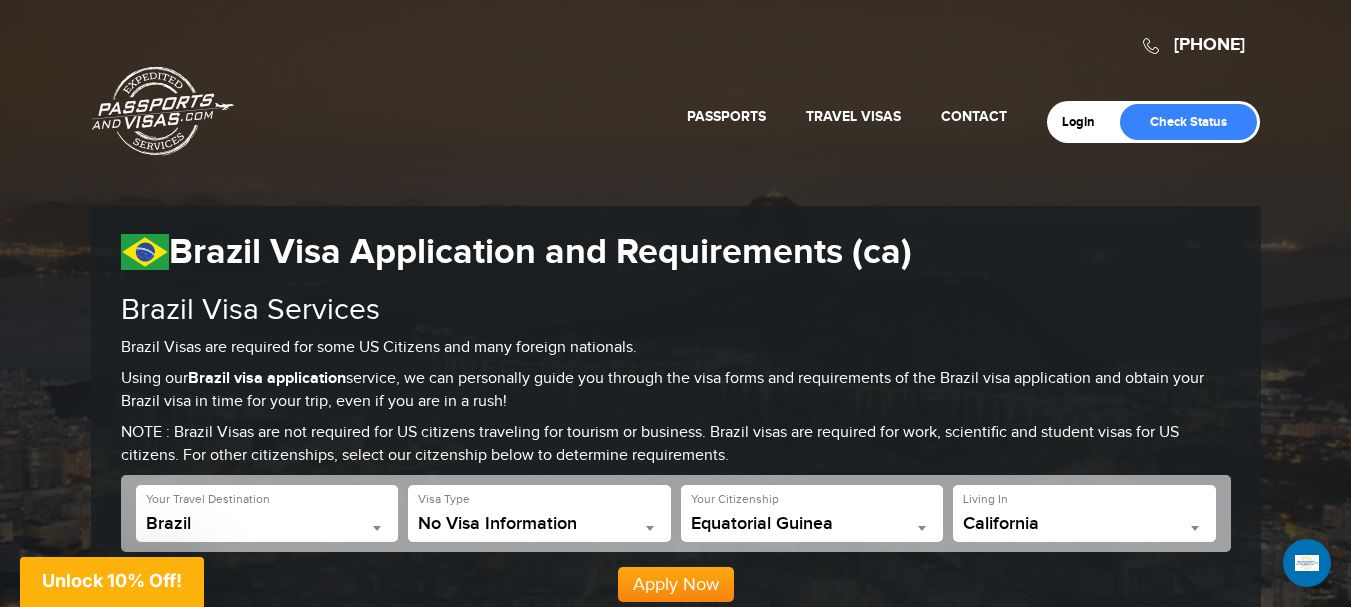 click on "Equatorial Guinea" at bounding box center [812, 524] 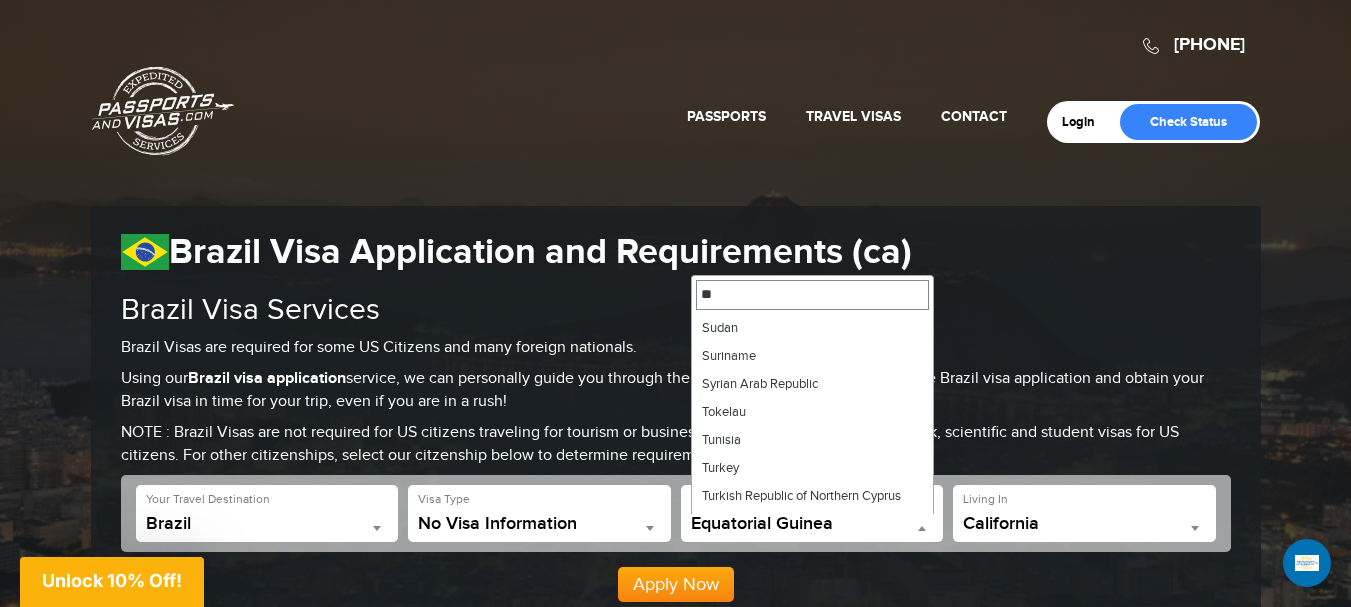 scroll, scrollTop: 0, scrollLeft: 0, axis: both 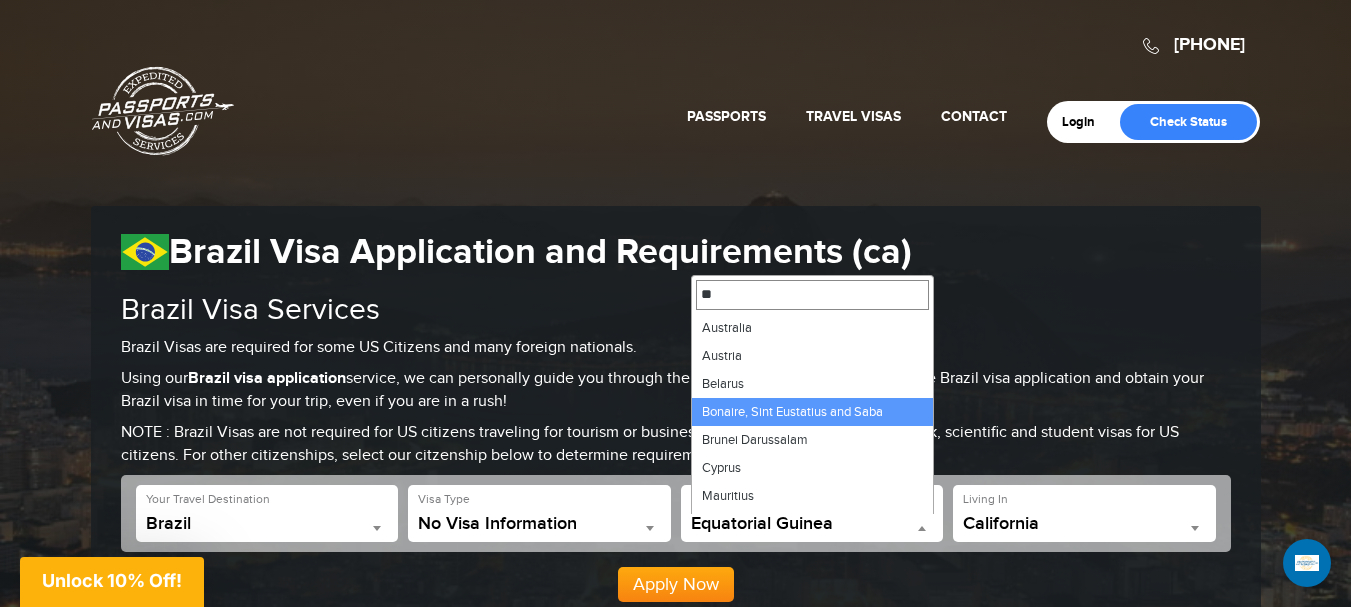 type on "*" 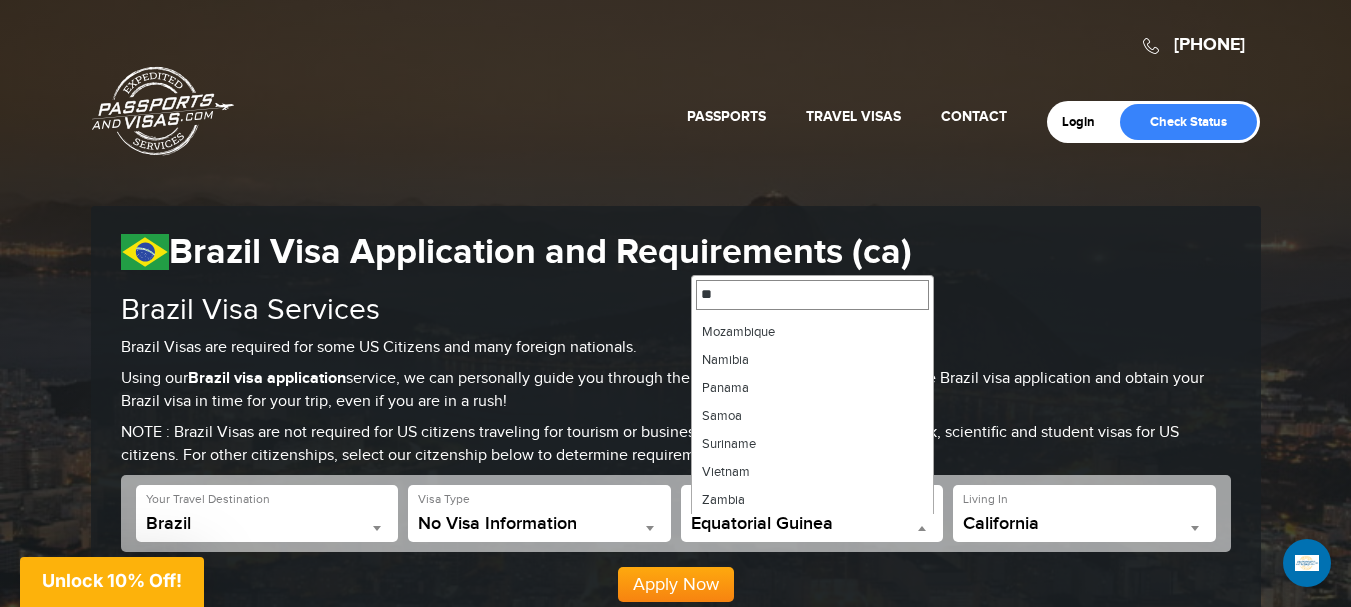 scroll, scrollTop: 0, scrollLeft: 0, axis: both 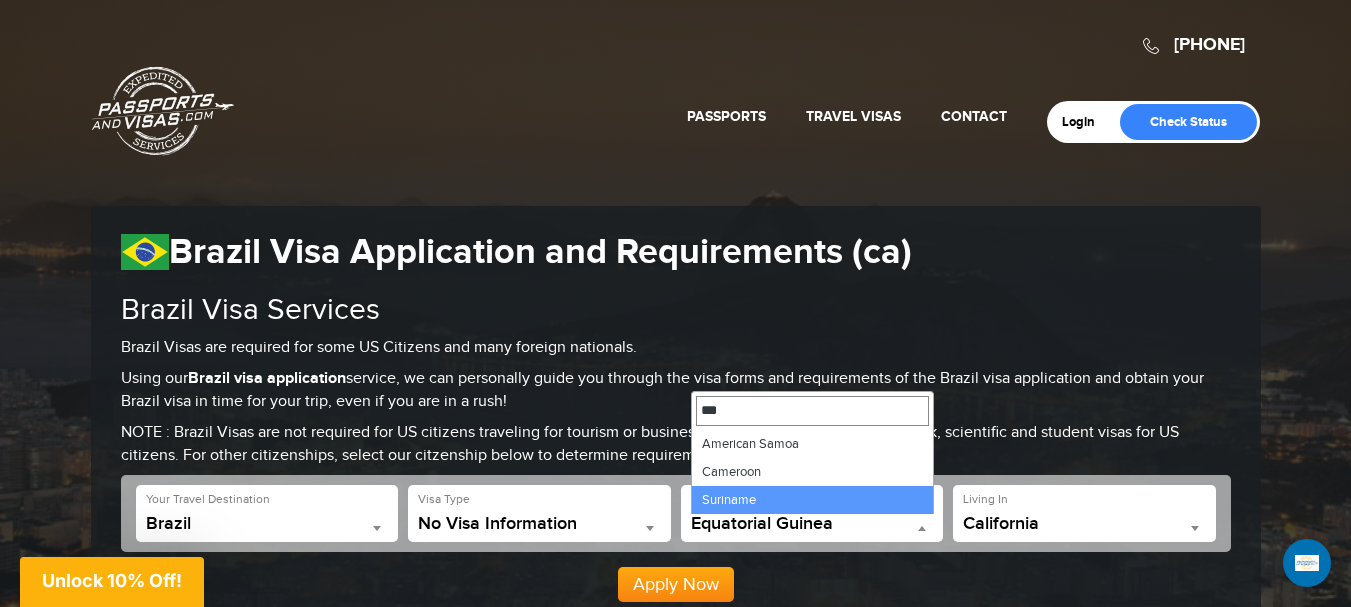 type on "***" 